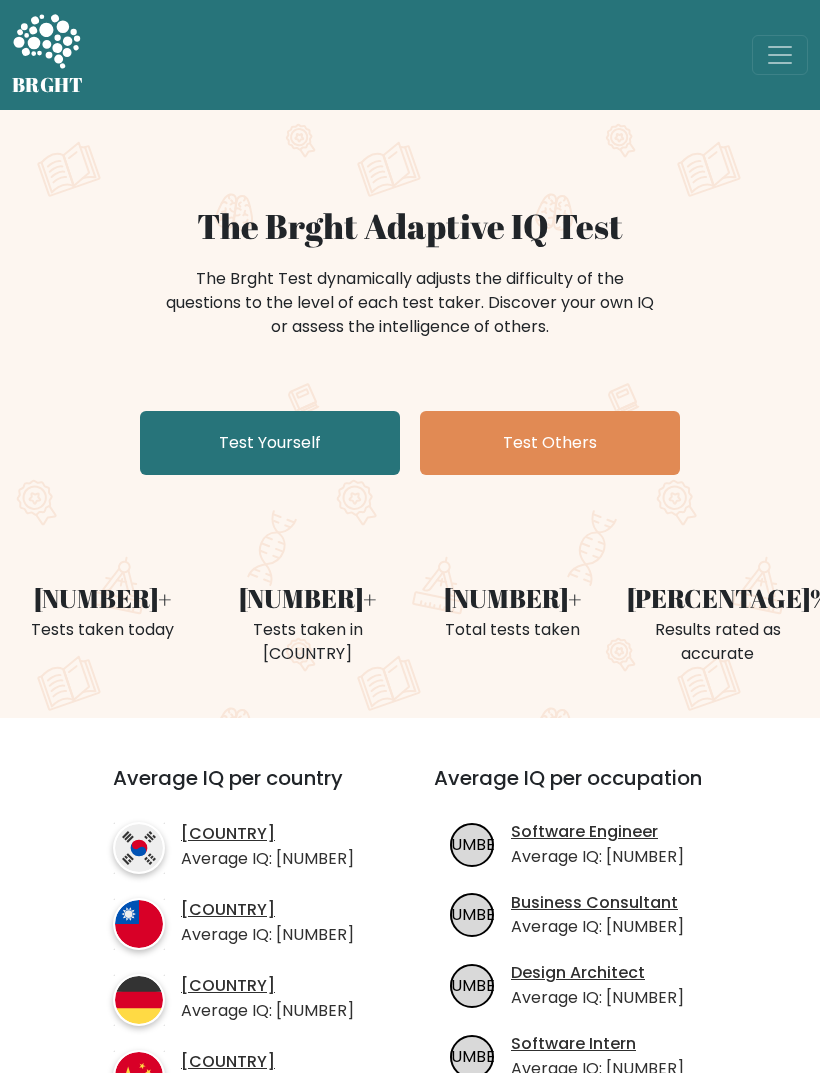 scroll, scrollTop: 0, scrollLeft: 0, axis: both 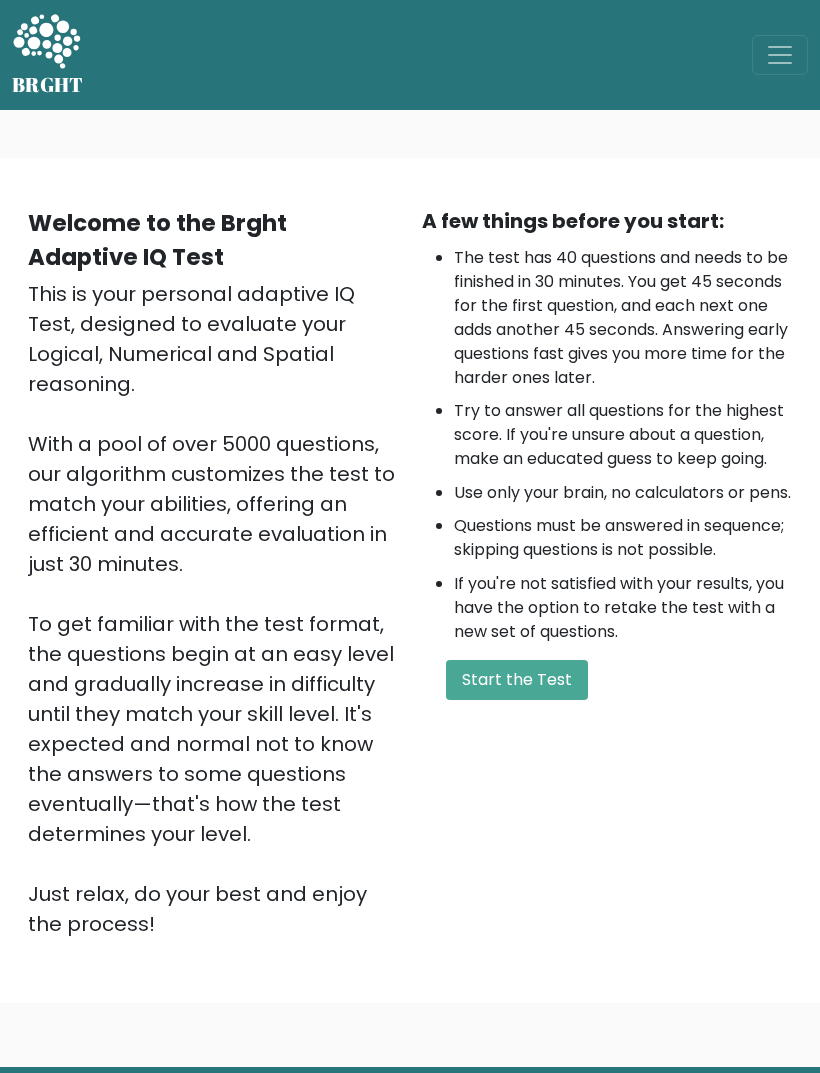click on "Start the Test" at bounding box center (517, 680) 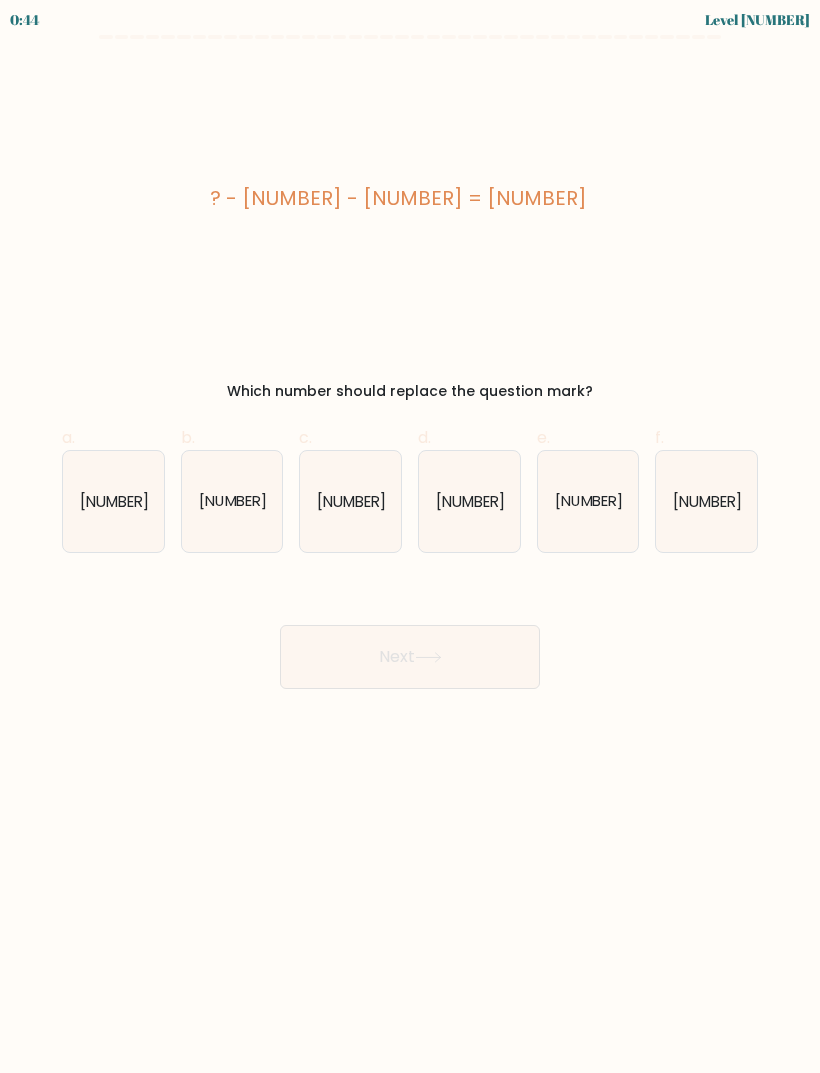 scroll, scrollTop: 0, scrollLeft: 0, axis: both 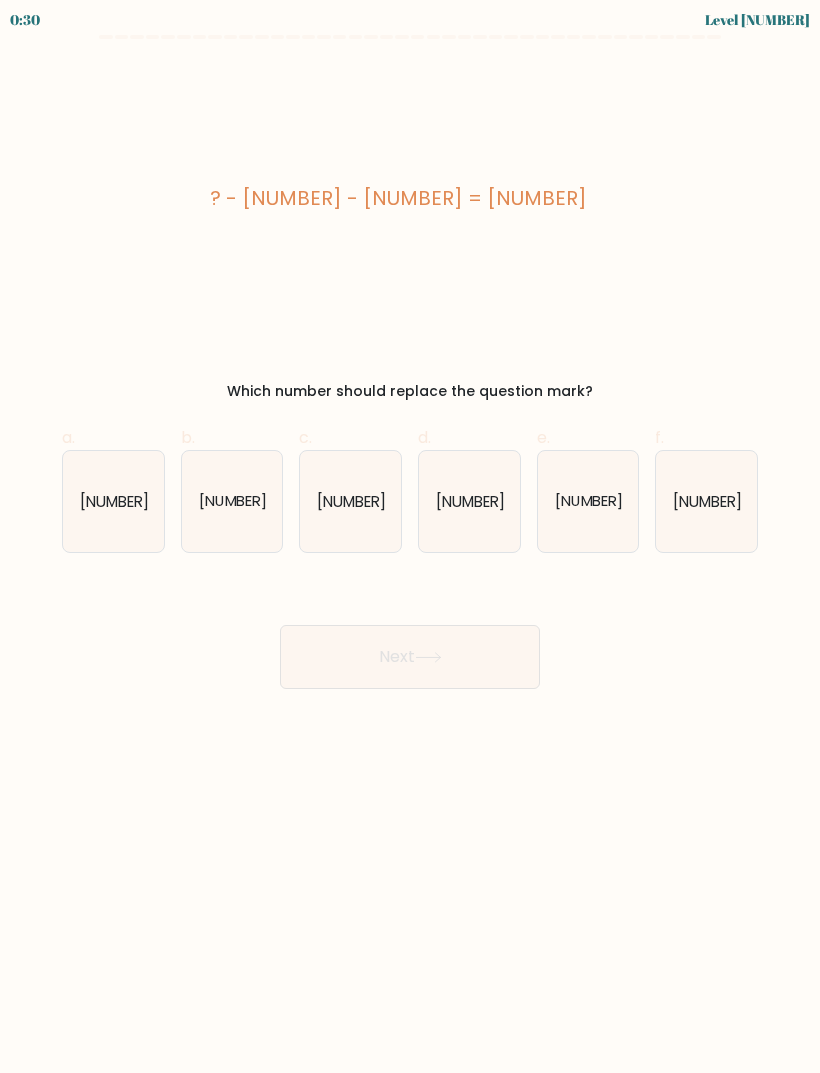 click on "[NUMBER]" at bounding box center (469, 501) 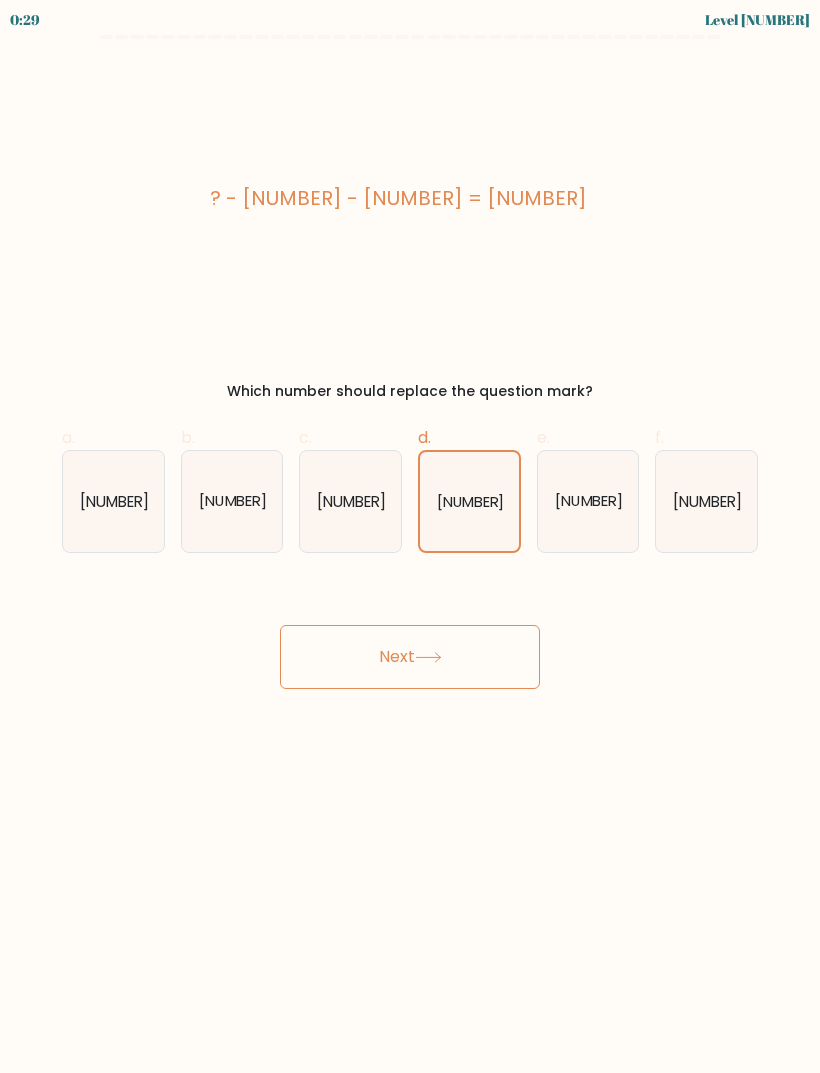 click on "Next" at bounding box center [410, 657] 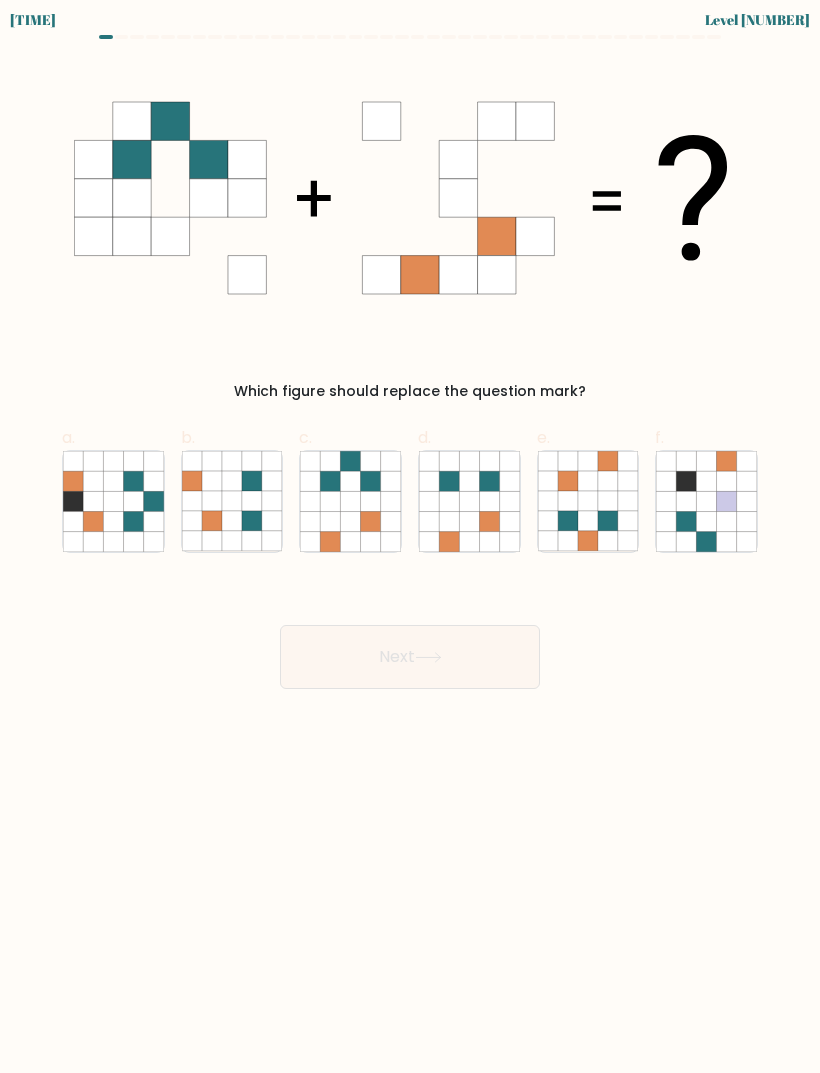 click at bounding box center [371, 501] 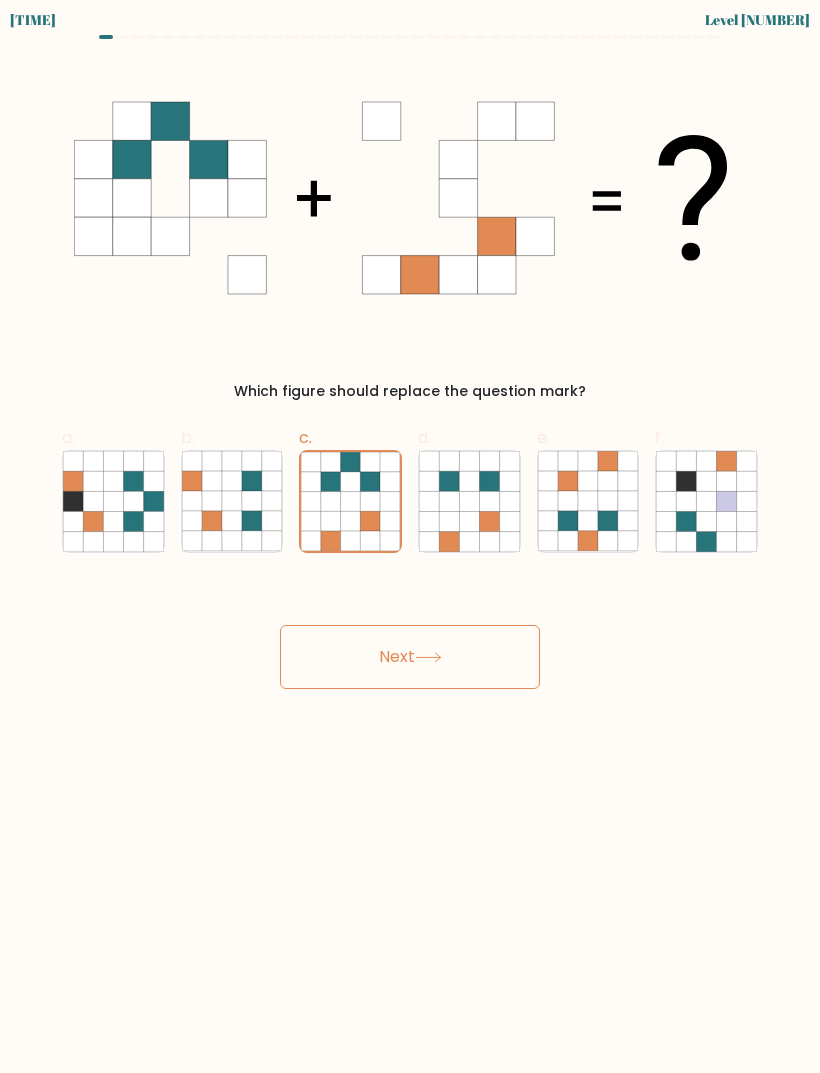 click on "Next" at bounding box center (410, 657) 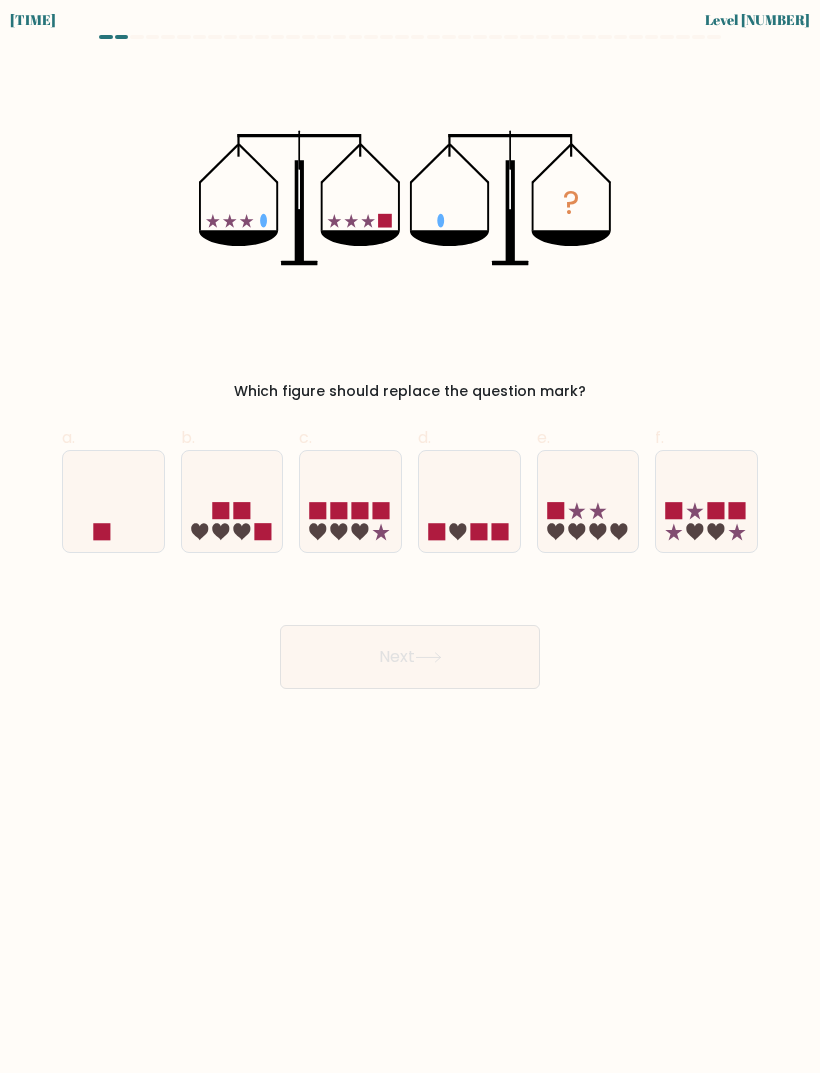 click at bounding box center [113, 501] 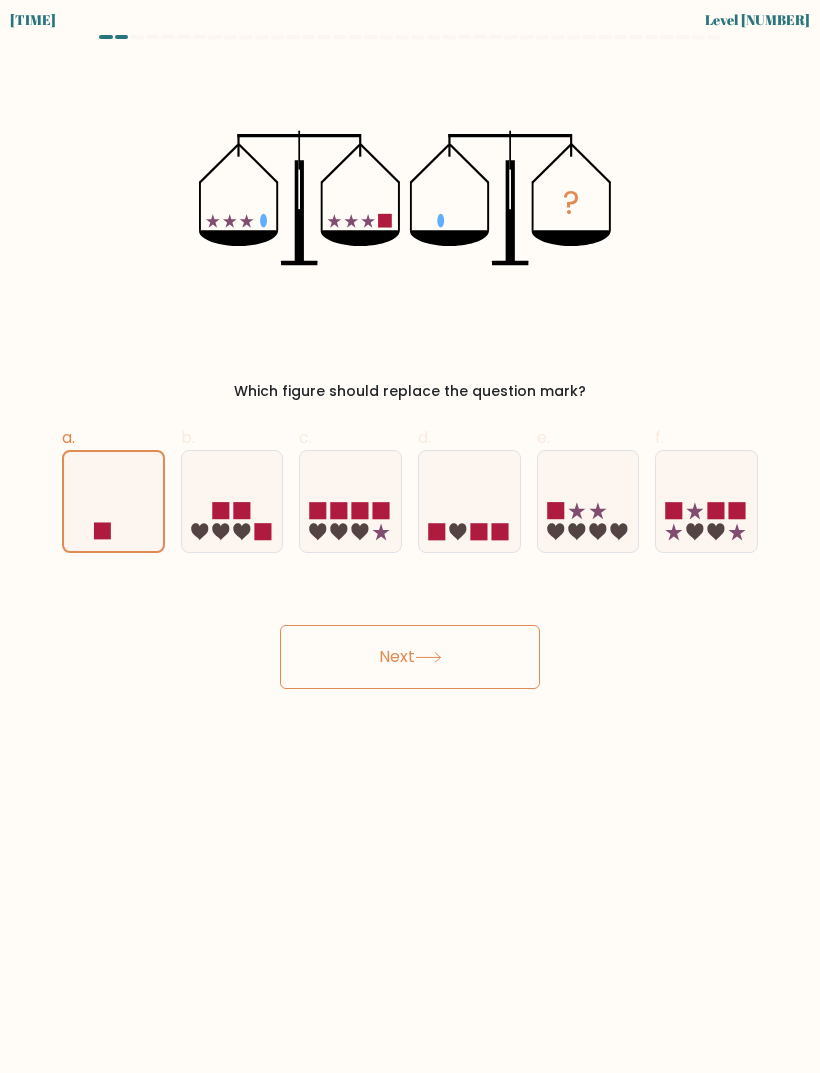 click on "Next" at bounding box center (410, 657) 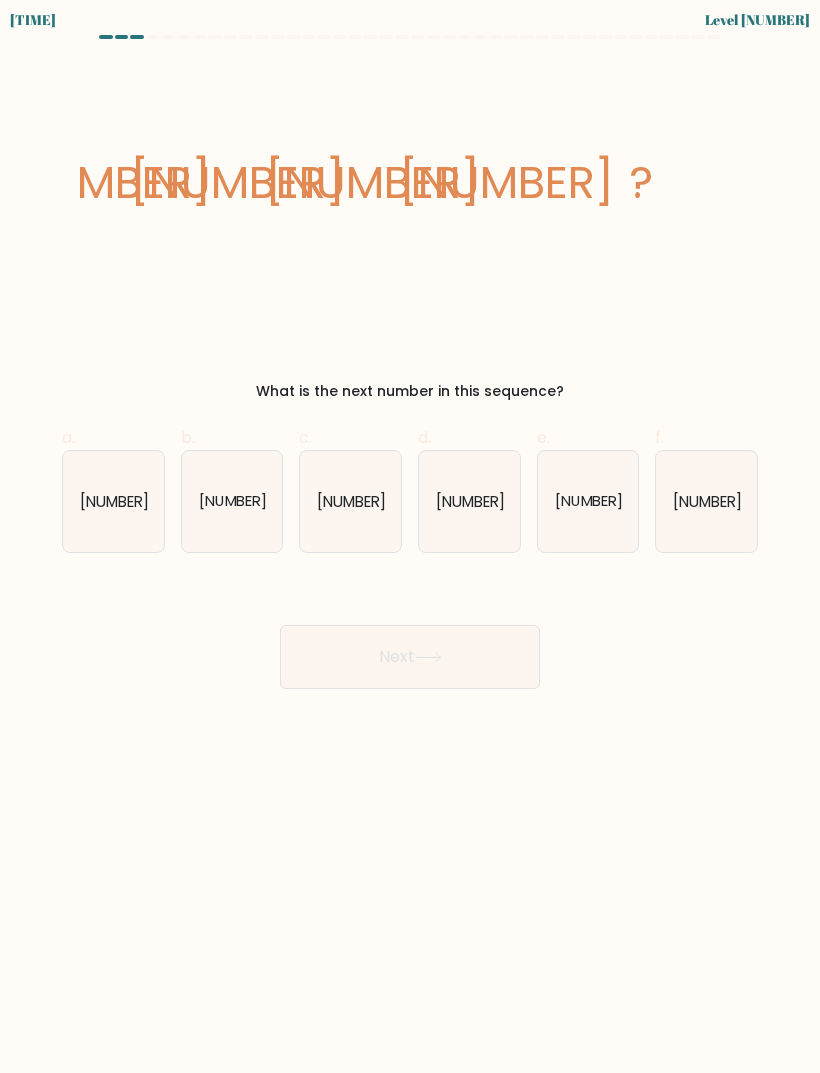 click on "[NUMBER]" at bounding box center (588, 501) 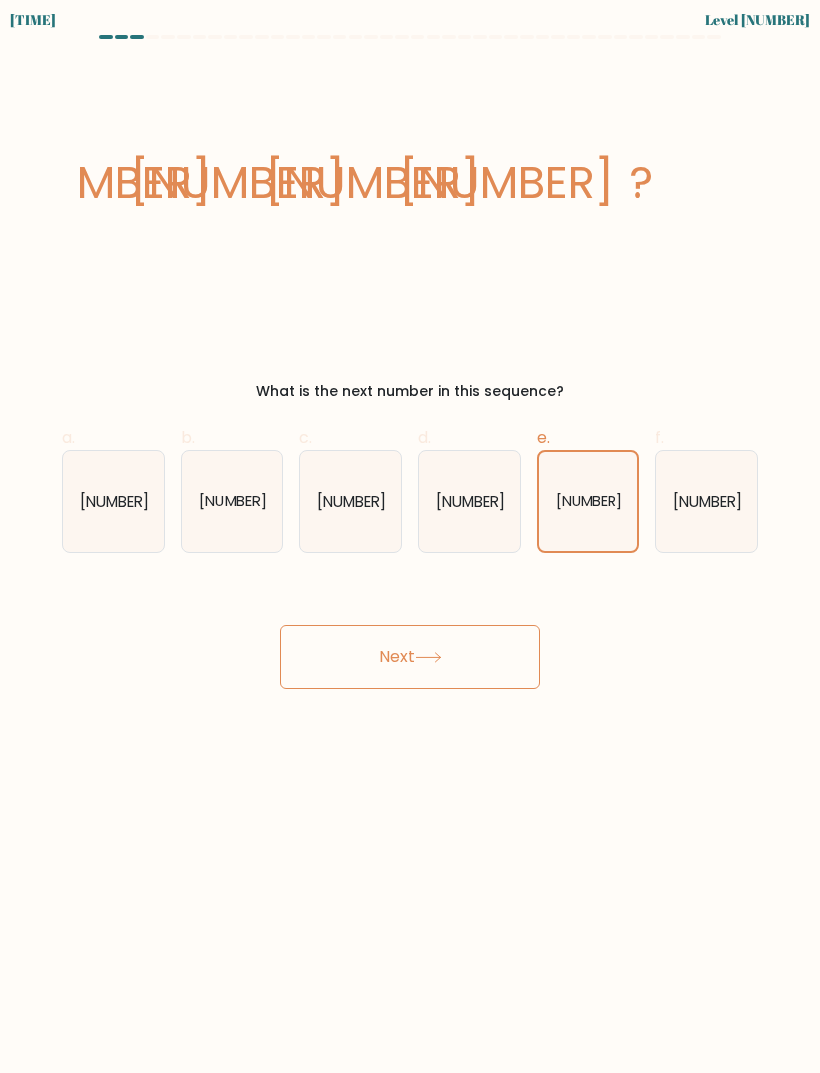 click on "Next" at bounding box center (410, 657) 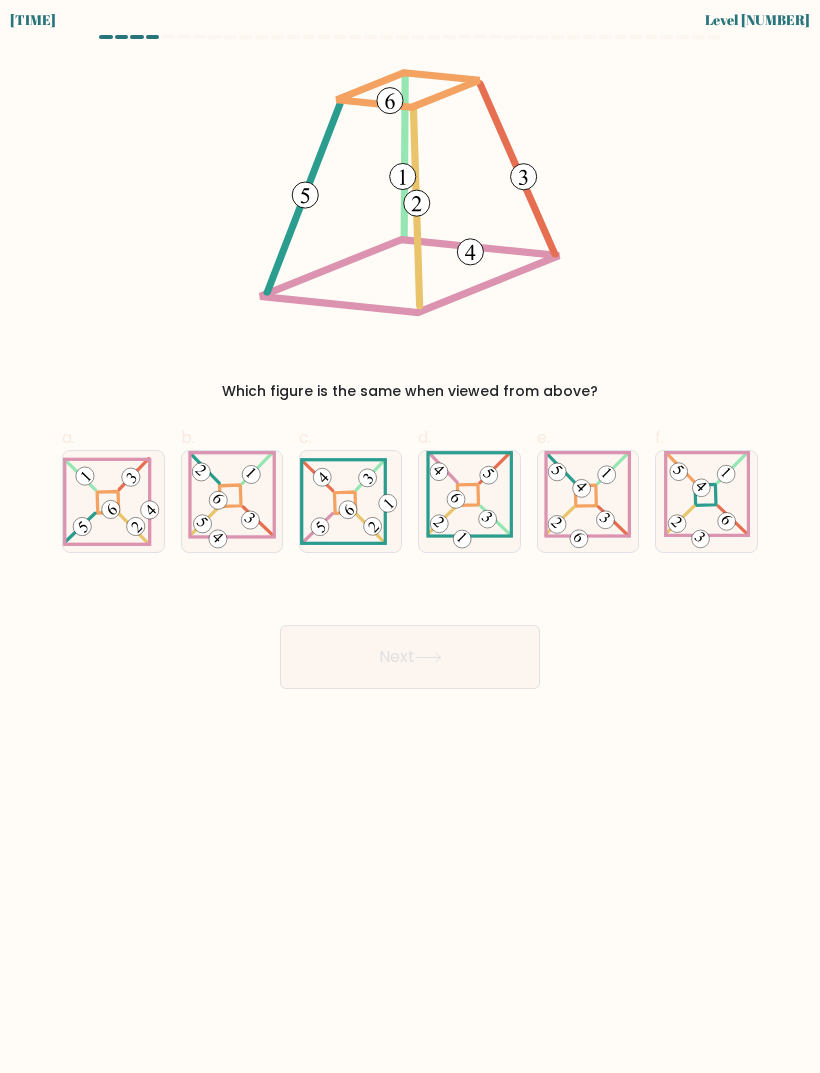 click at bounding box center [113, 502] 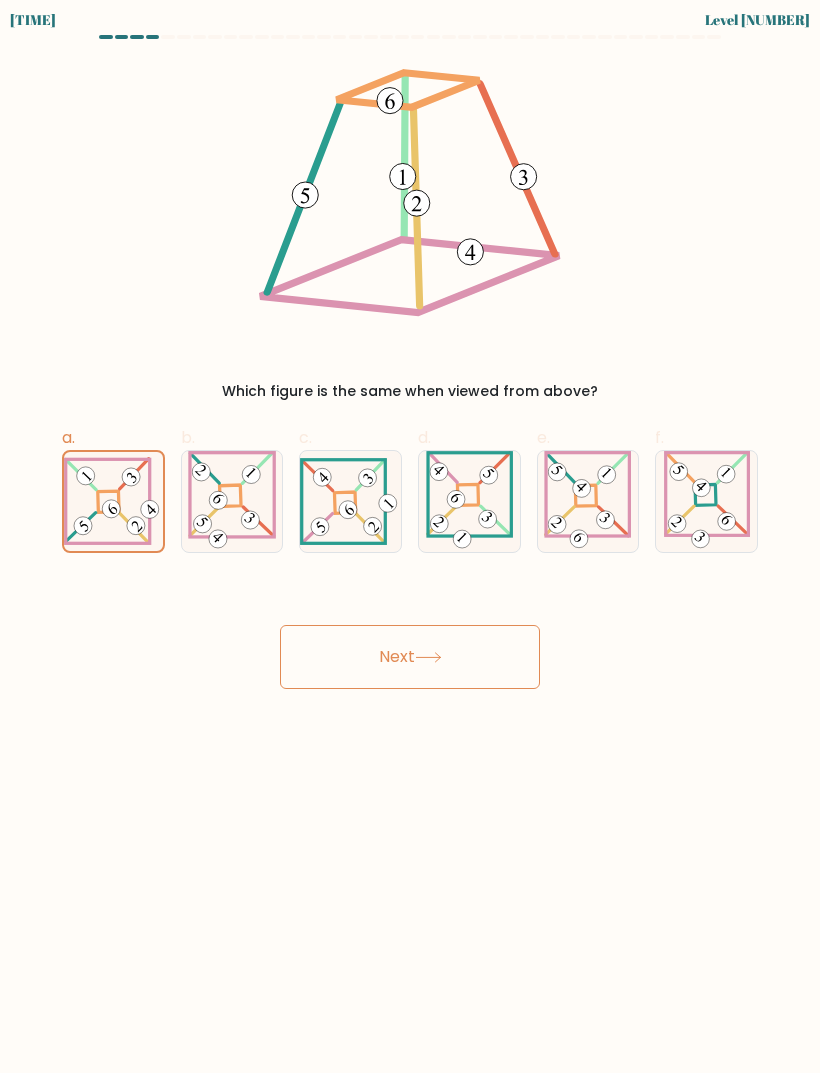 click at bounding box center (113, 501) 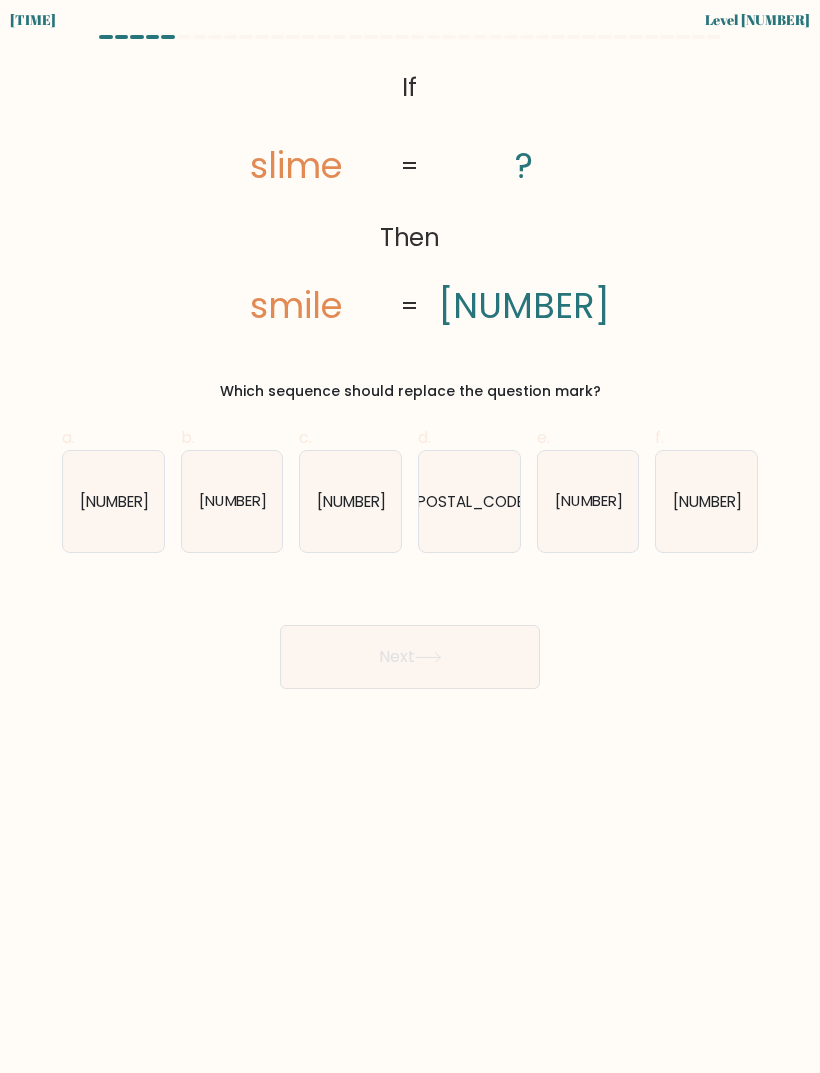 click on "[NUMBER]" at bounding box center [113, 501] 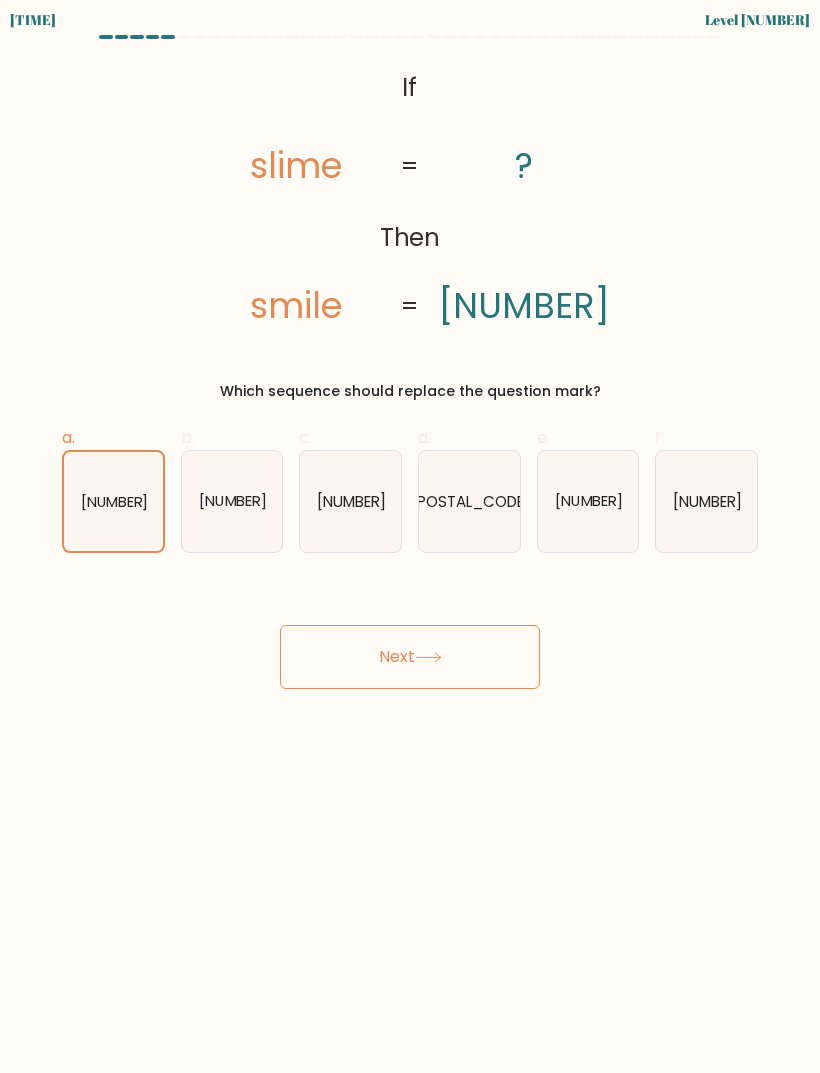 click on "Next" at bounding box center (410, 657) 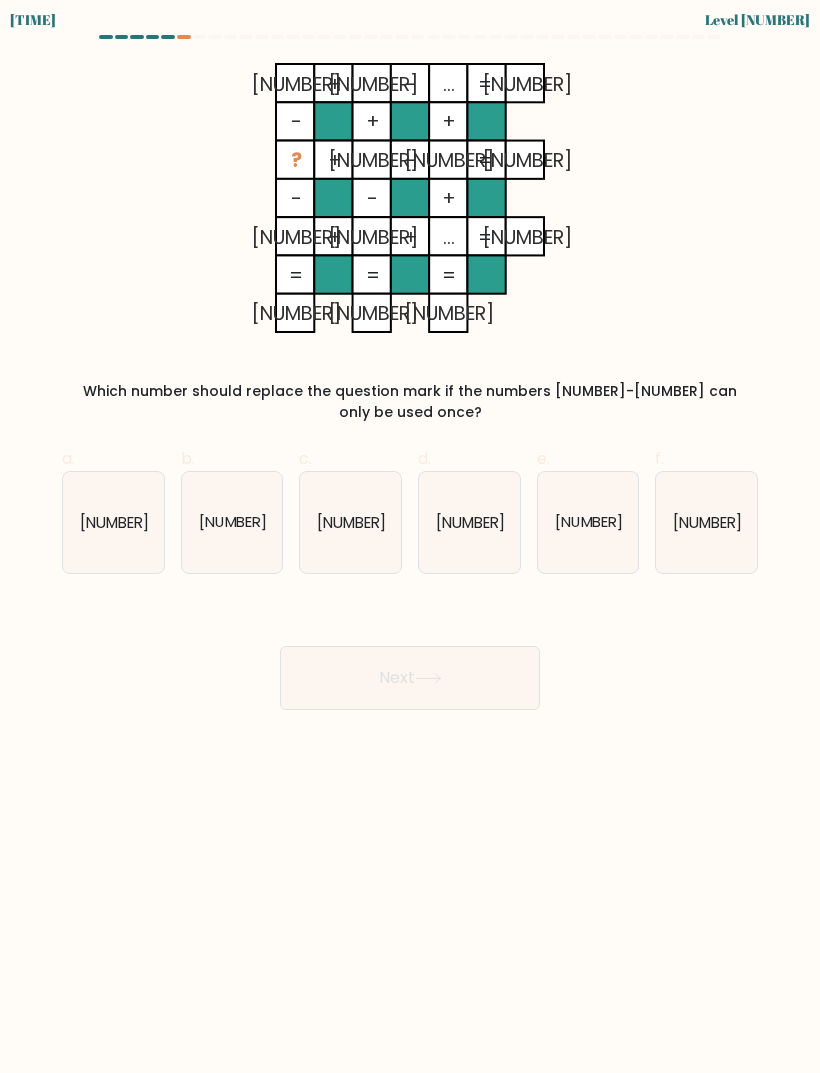 click on "[NUMBER]" at bounding box center (113, 522) 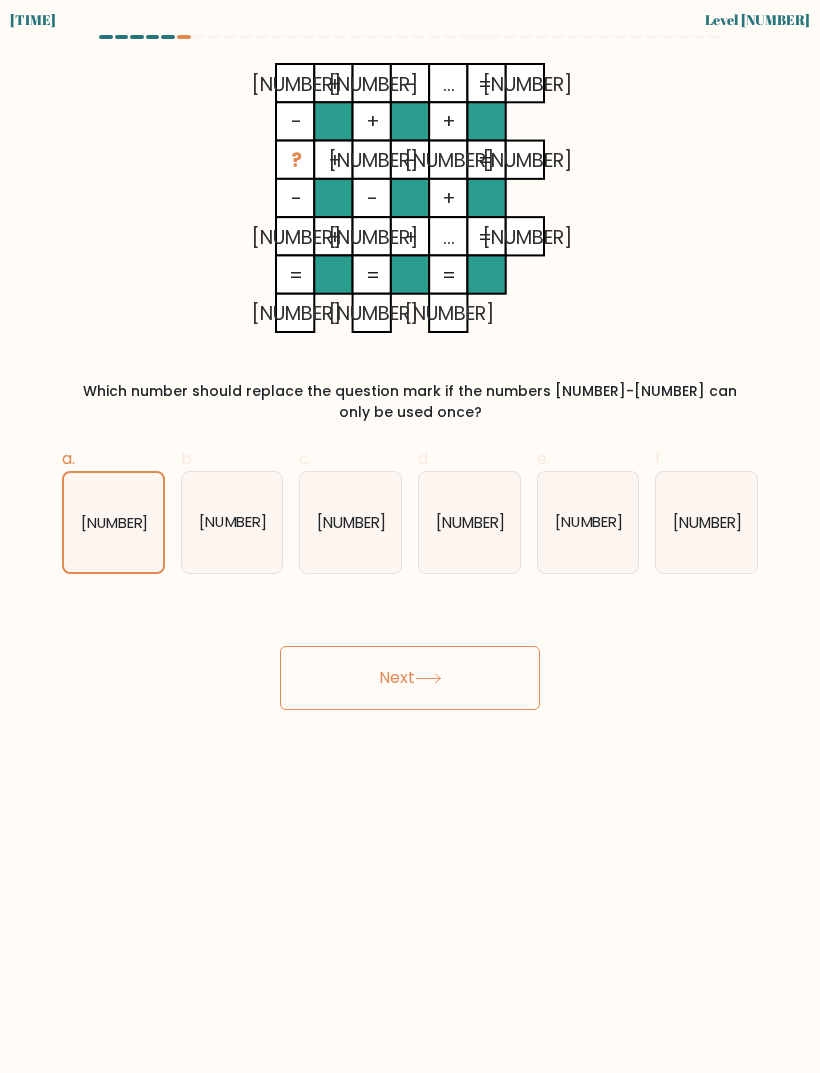 click on "Next" at bounding box center [410, 678] 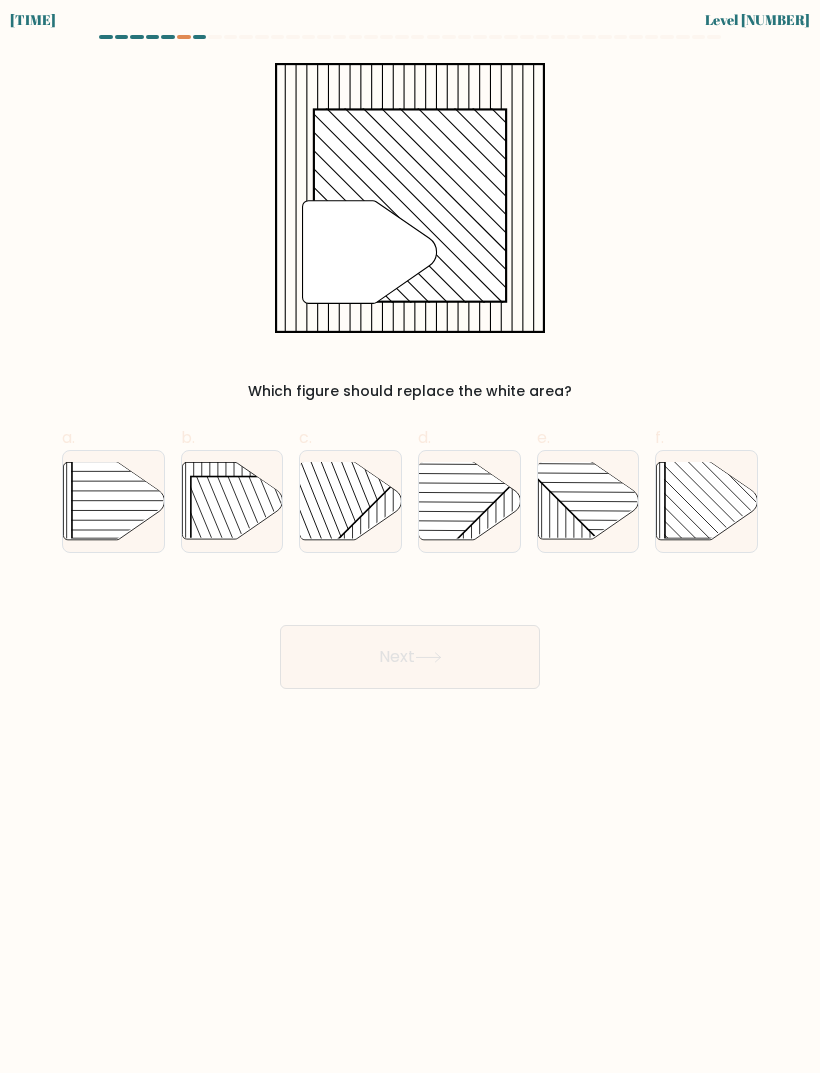 click at bounding box center [469, 500] 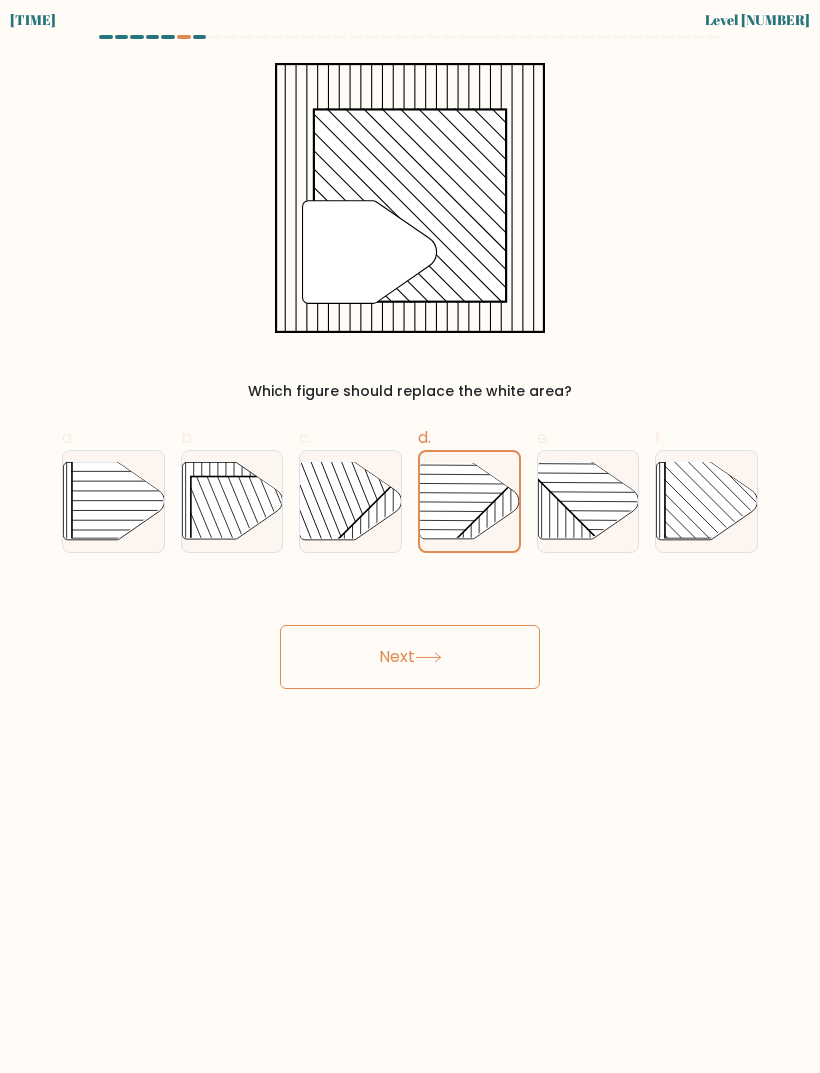 click on "Next" at bounding box center (410, 657) 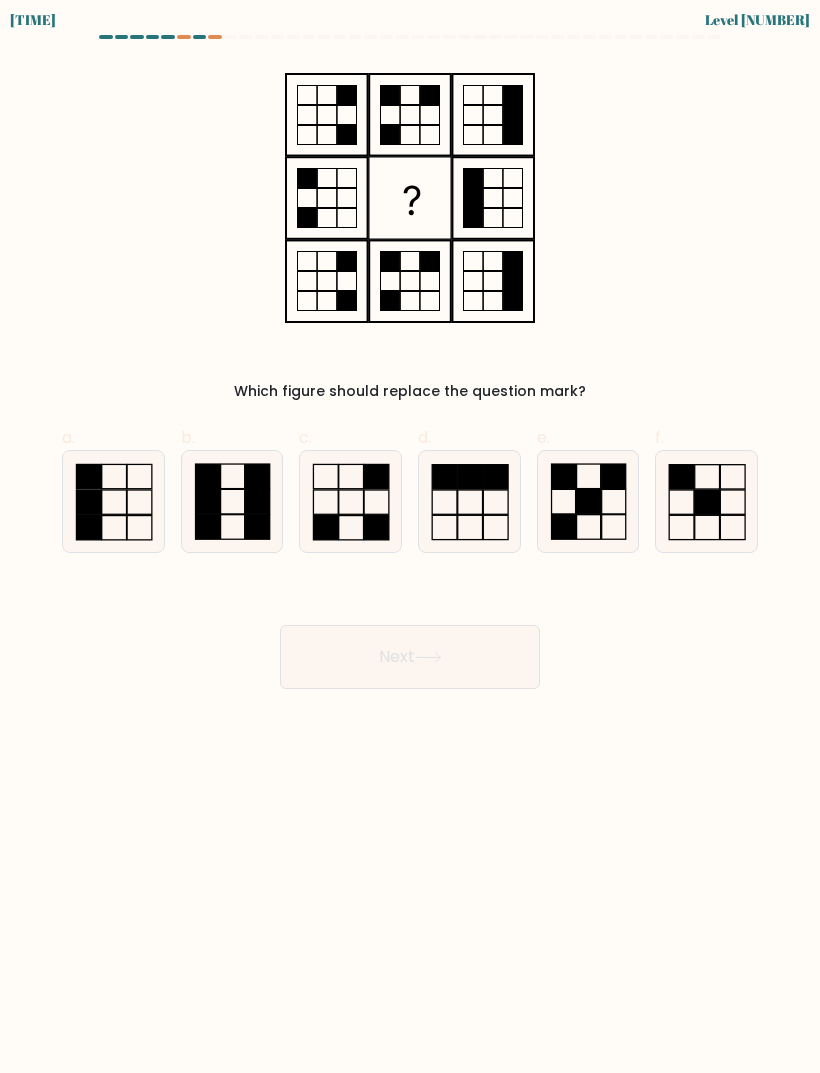 click at bounding box center [376, 476] 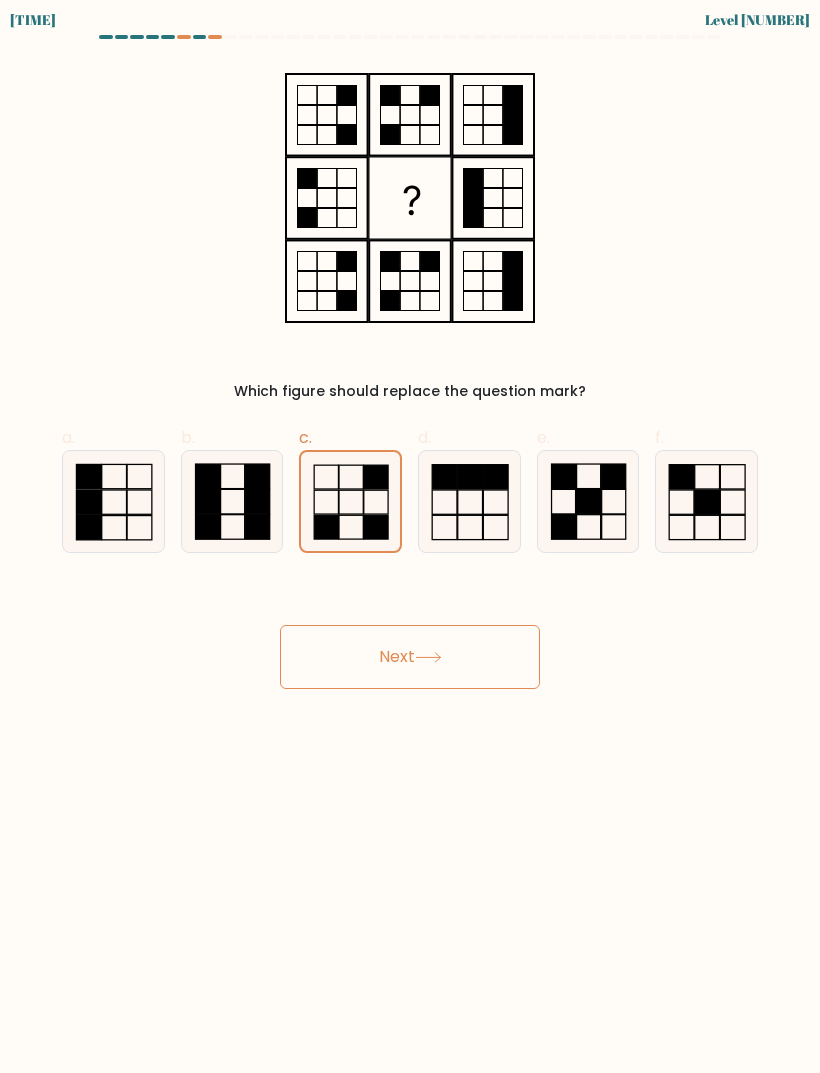 click on "Next" at bounding box center [410, 657] 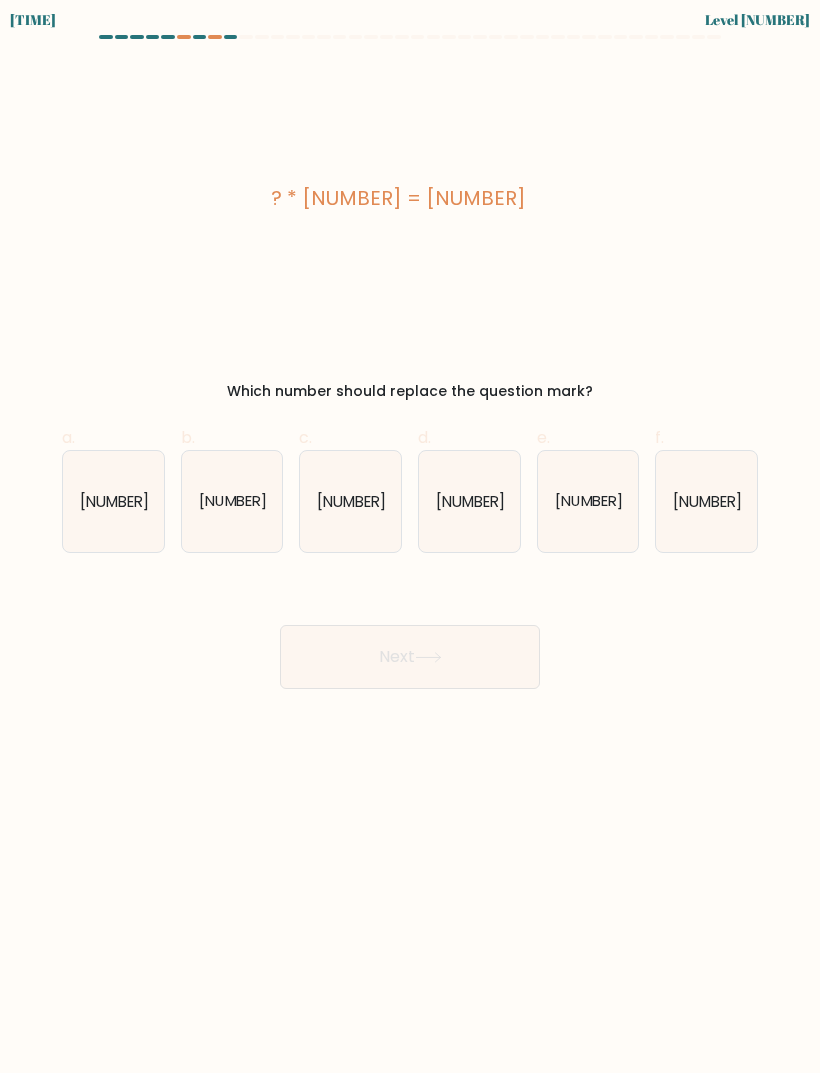 click on "[NUMBER]" at bounding box center [232, 501] 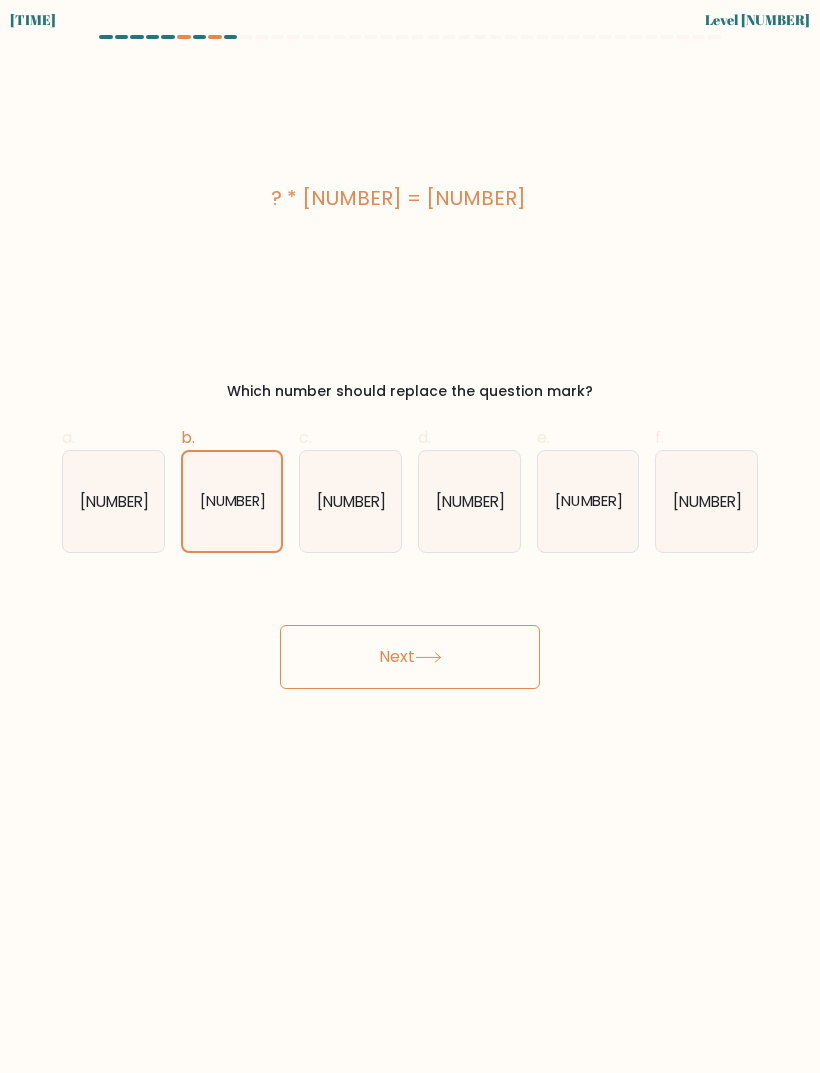 click on "Next" at bounding box center [410, 657] 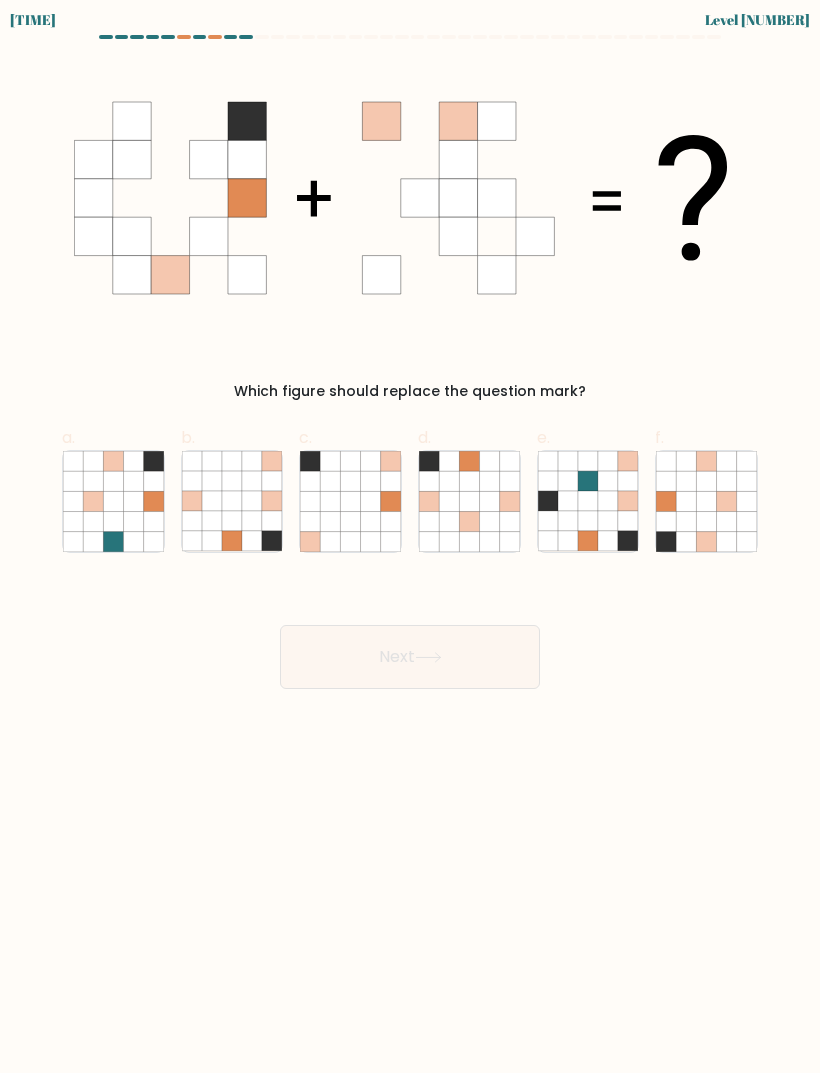 click at bounding box center [727, 501] 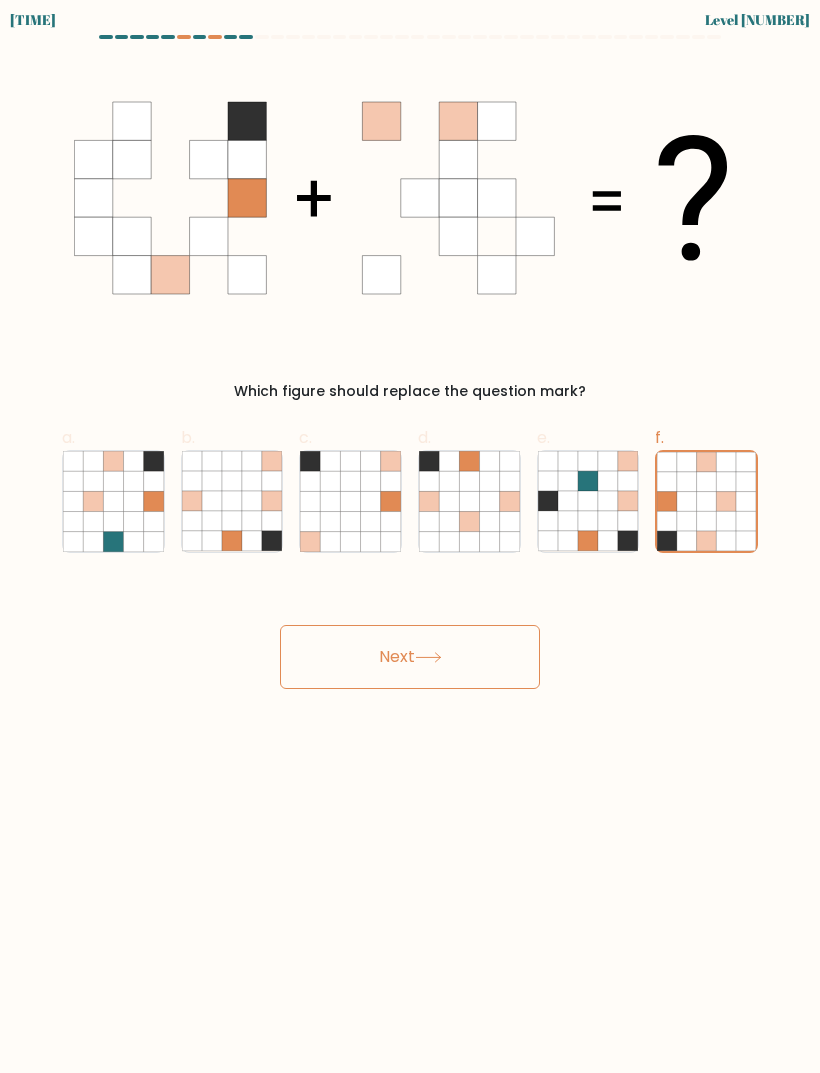 click on "Next" at bounding box center [410, 657] 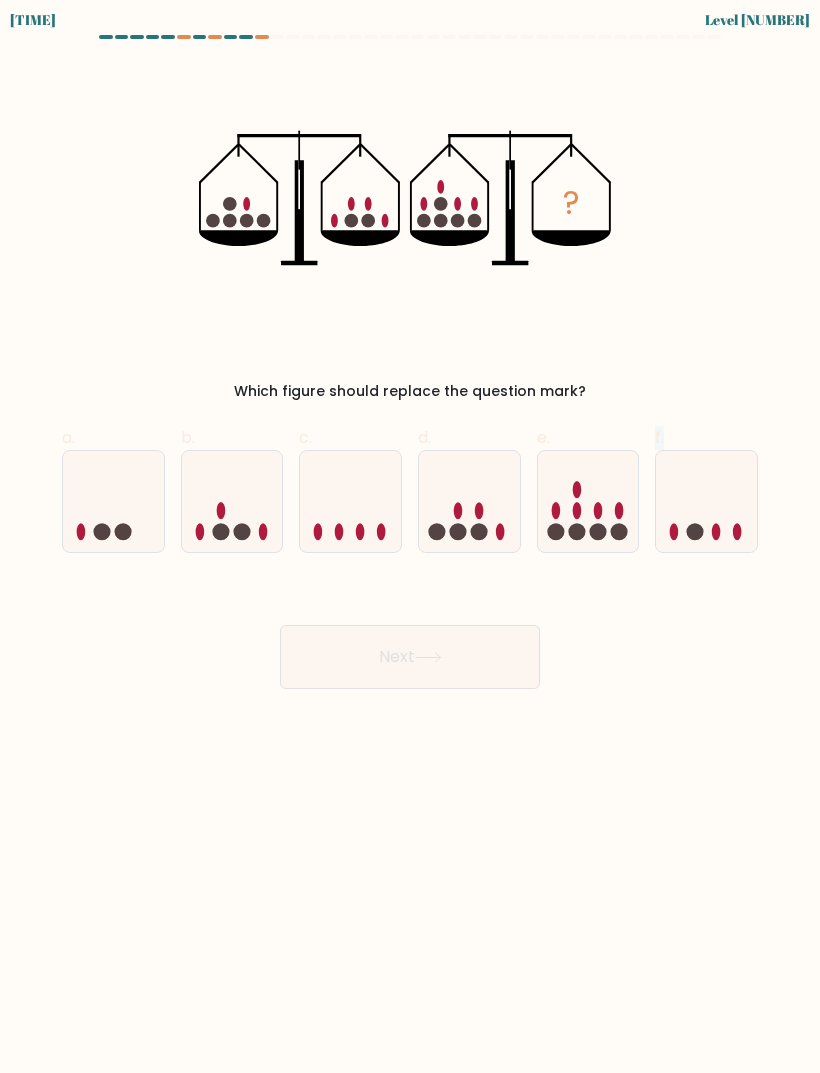 click on "[TIME]
Level [NUMBER]" at bounding box center (410, 536) 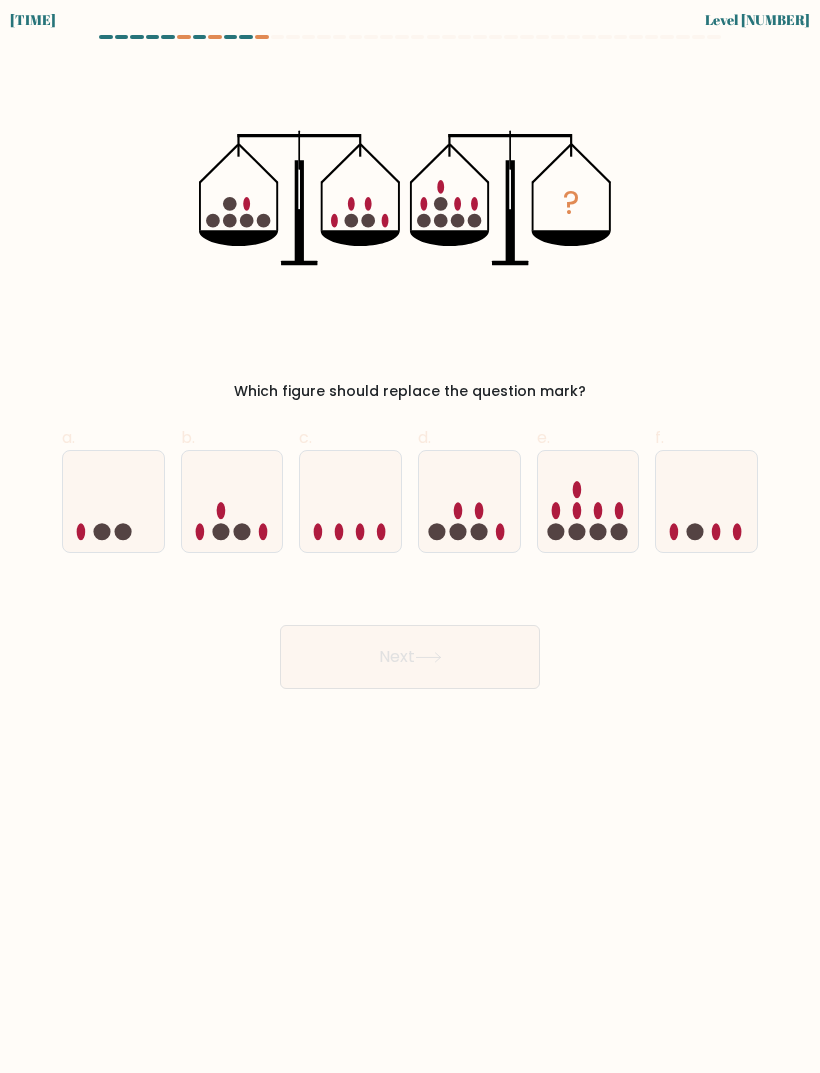 click at bounding box center [588, 501] 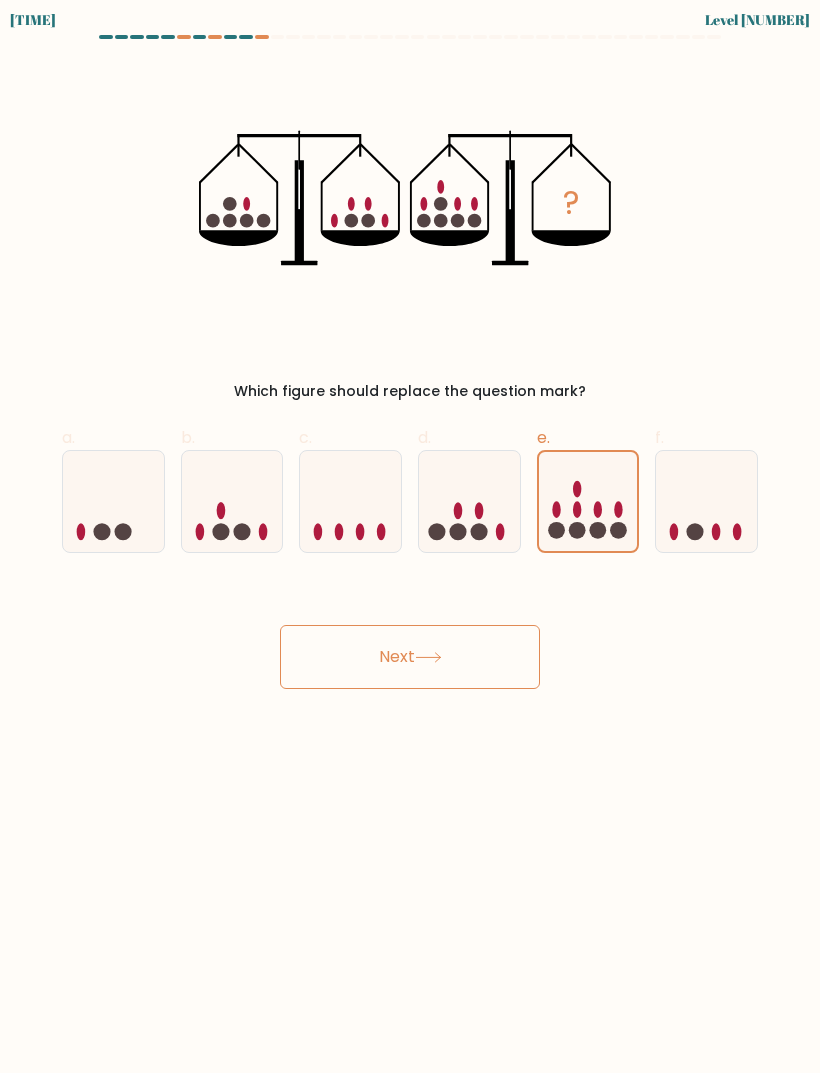 click on "Next" at bounding box center (410, 657) 